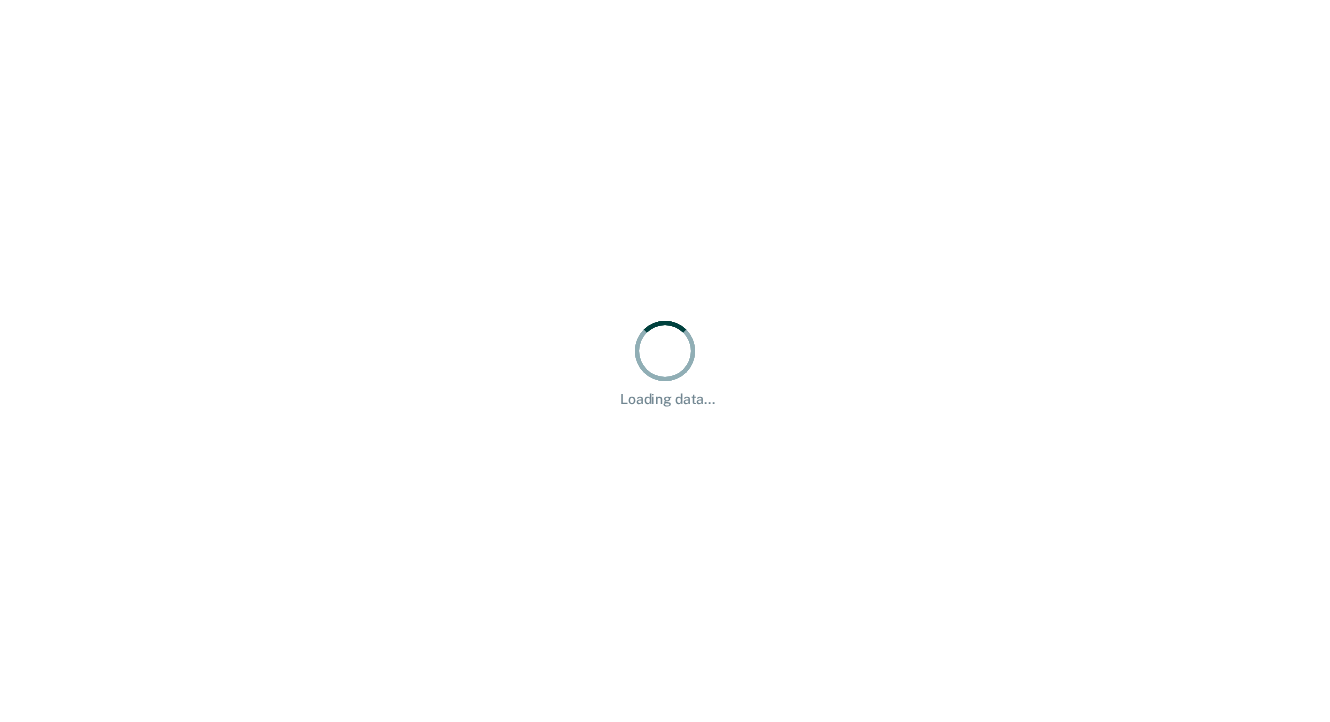 scroll, scrollTop: 0, scrollLeft: 0, axis: both 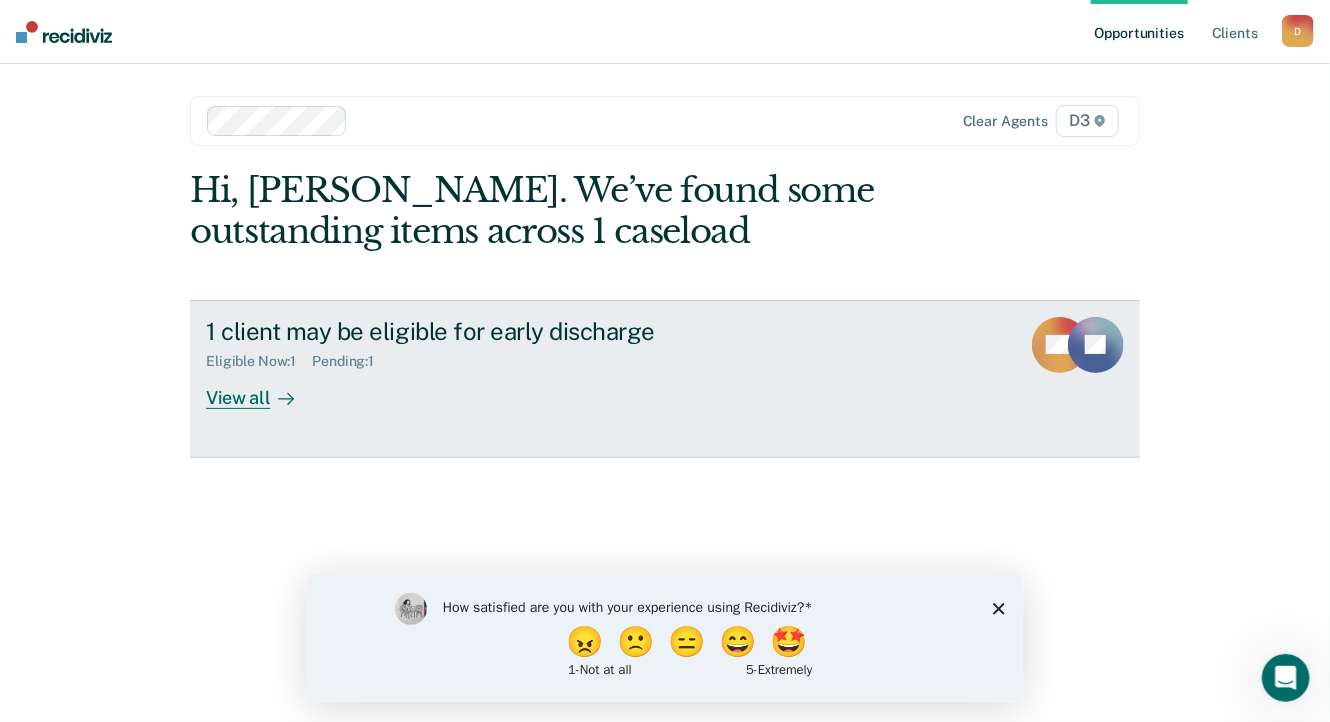 click on "View all" at bounding box center (262, 389) 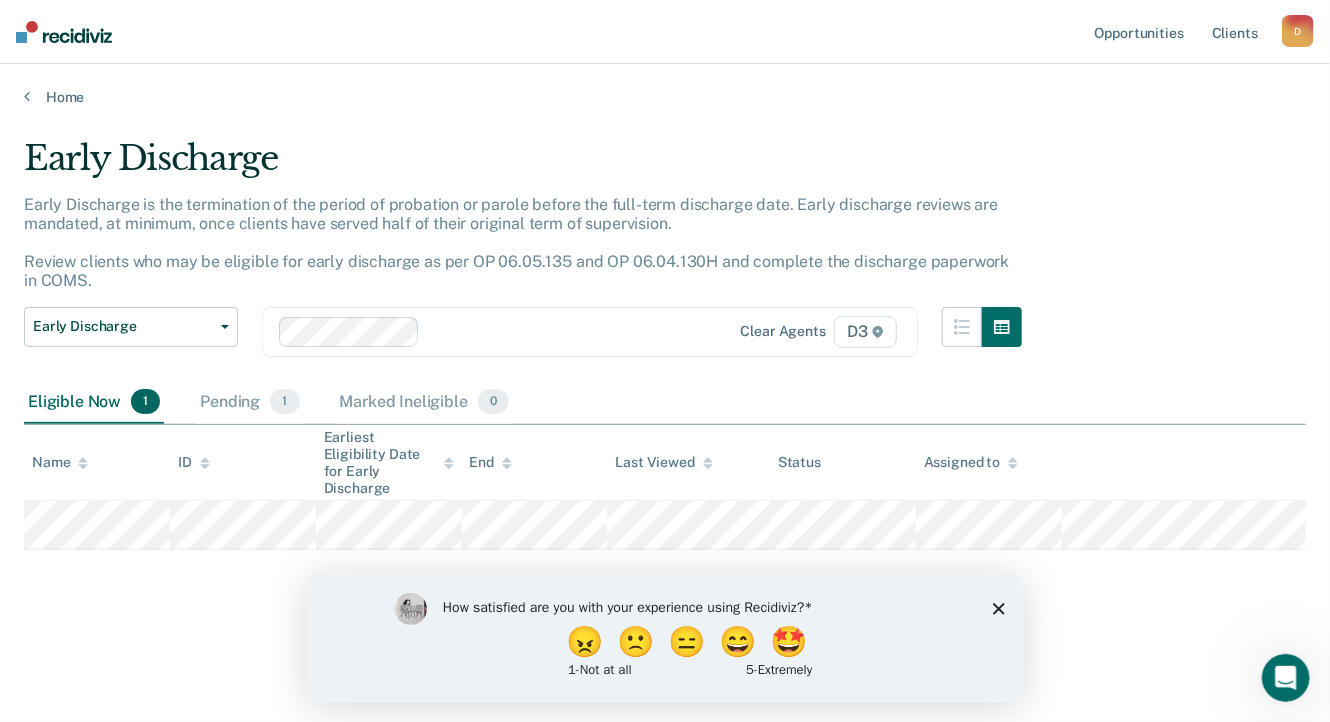click 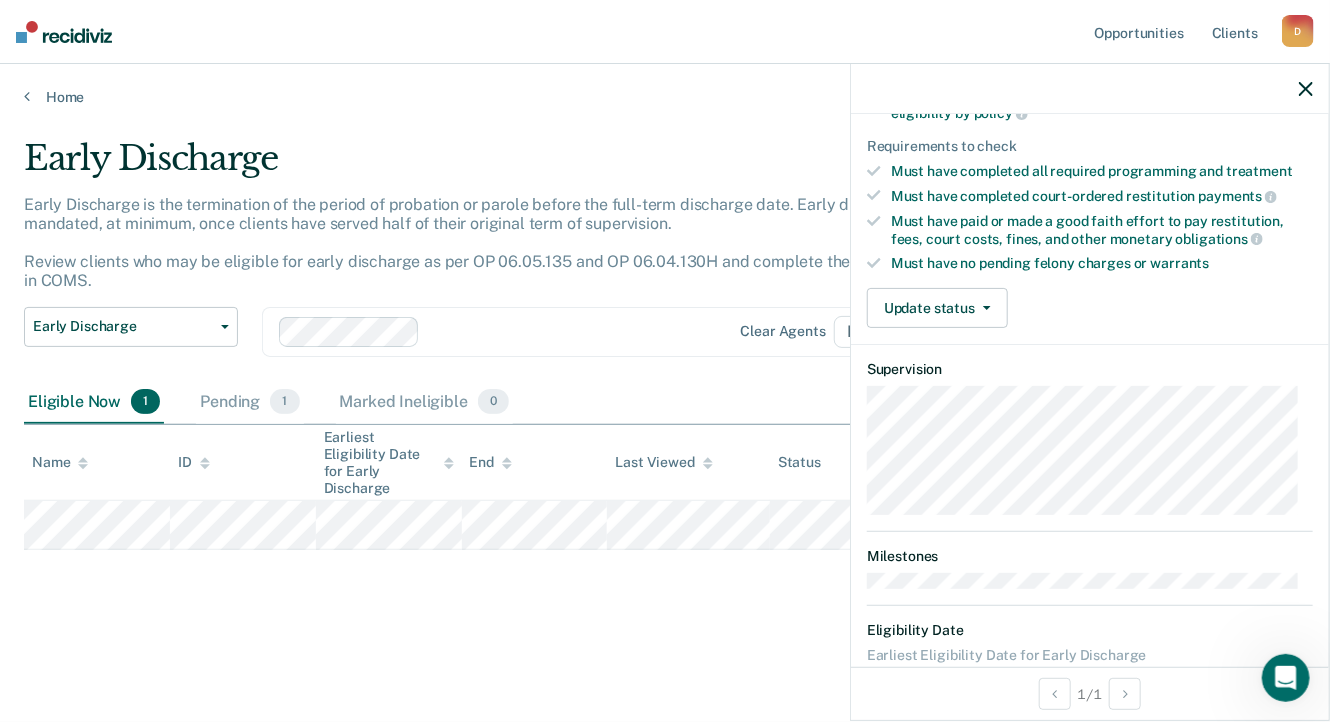 scroll, scrollTop: 349, scrollLeft: 0, axis: vertical 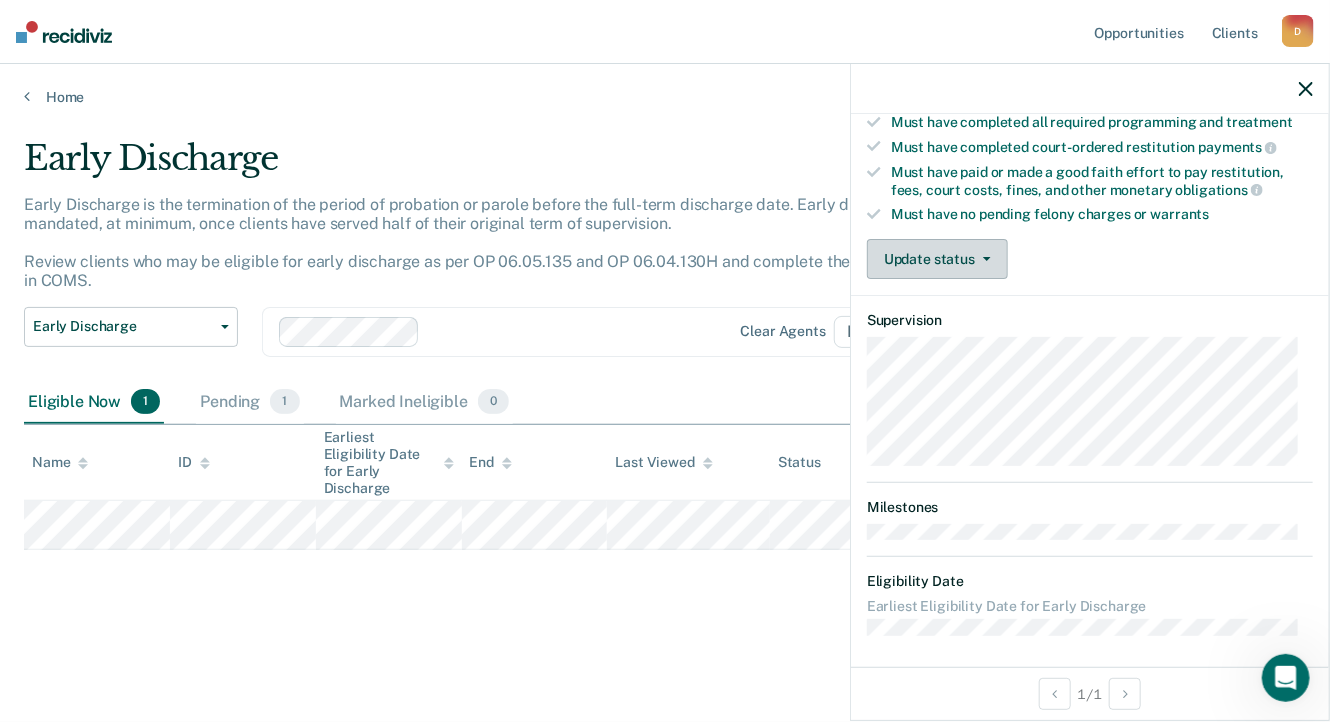 click on "Update status" at bounding box center (937, 259) 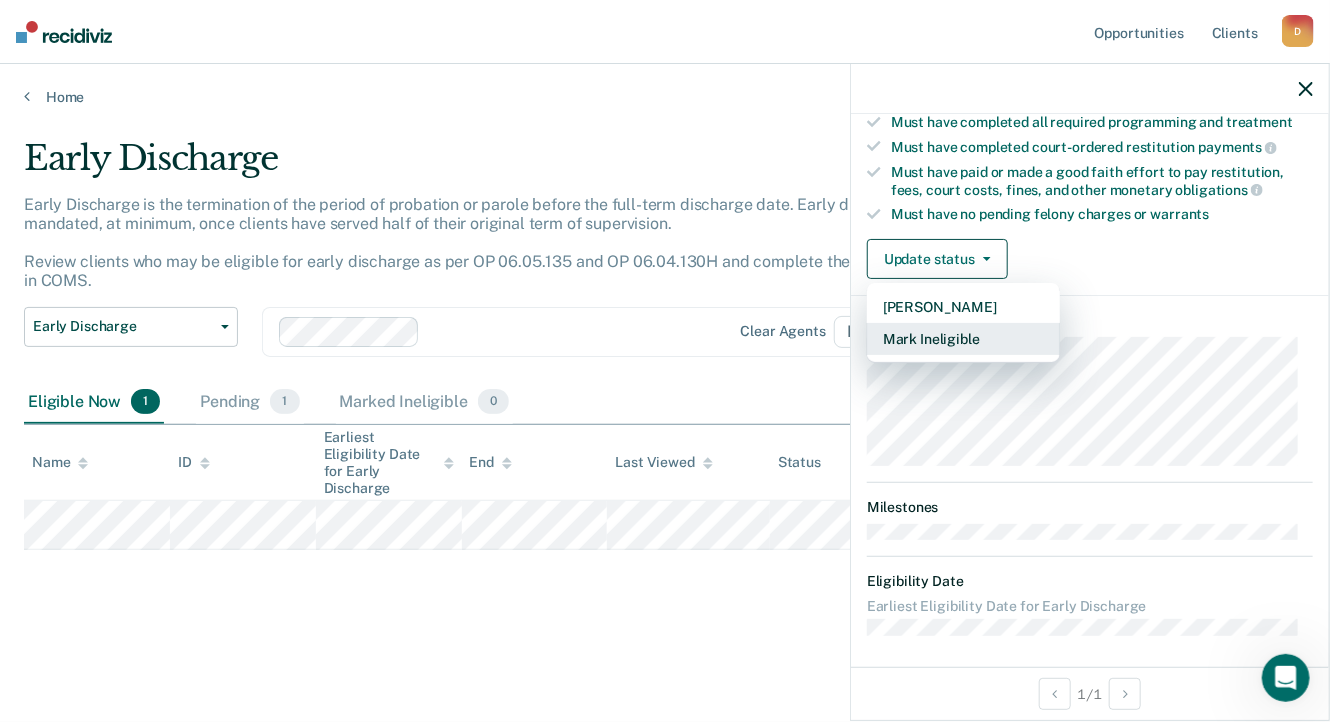 click on "Mark Ineligible" at bounding box center [963, 339] 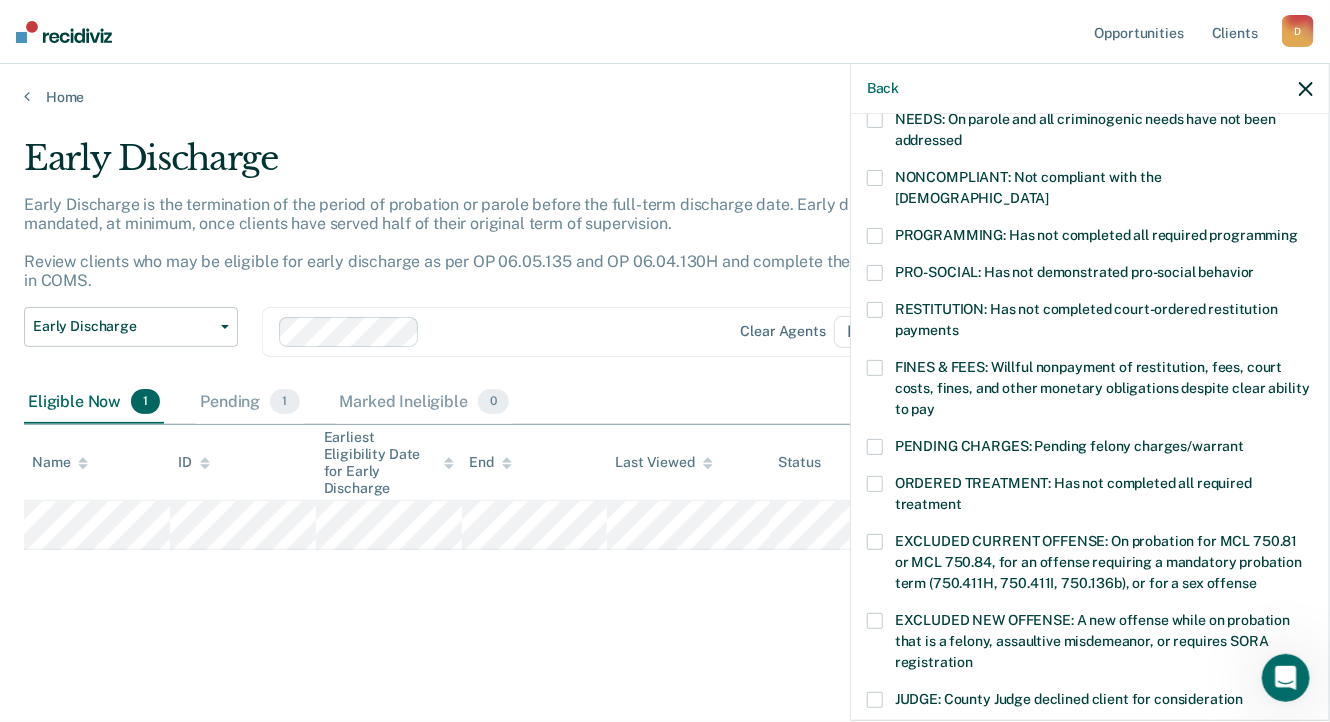click at bounding box center [875, 368] 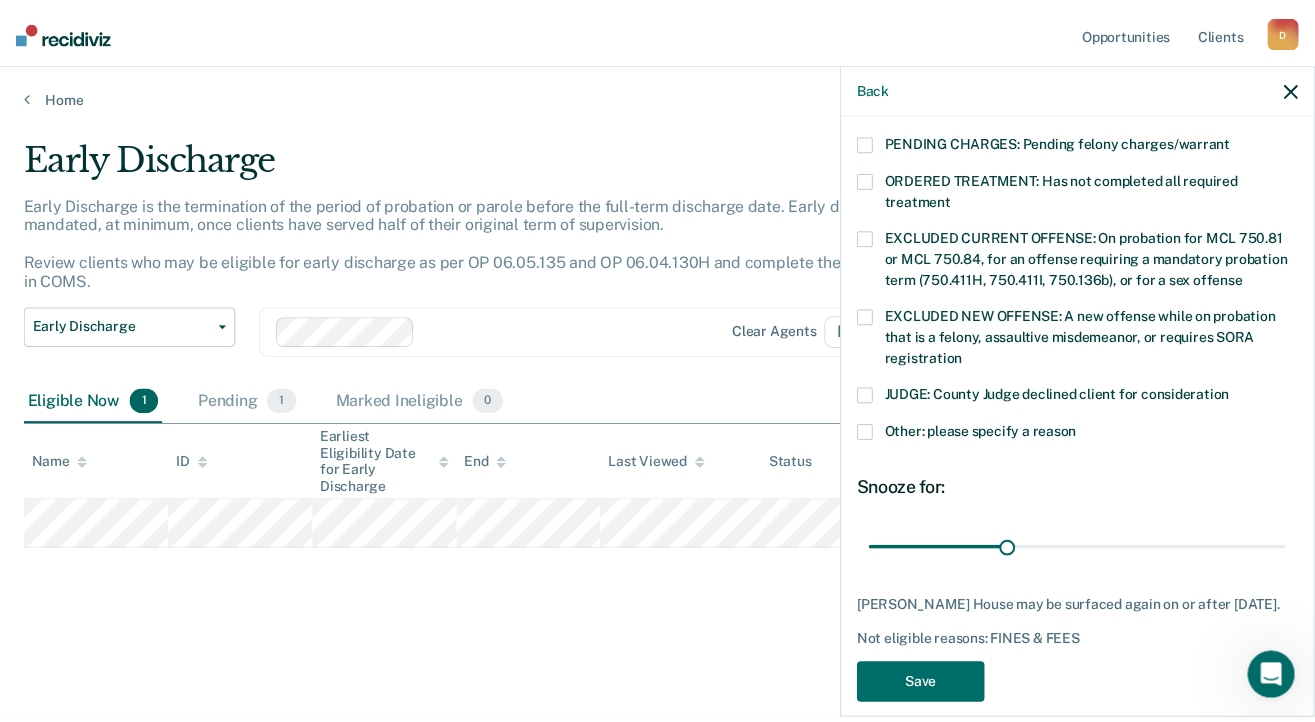 scroll, scrollTop: 654, scrollLeft: 0, axis: vertical 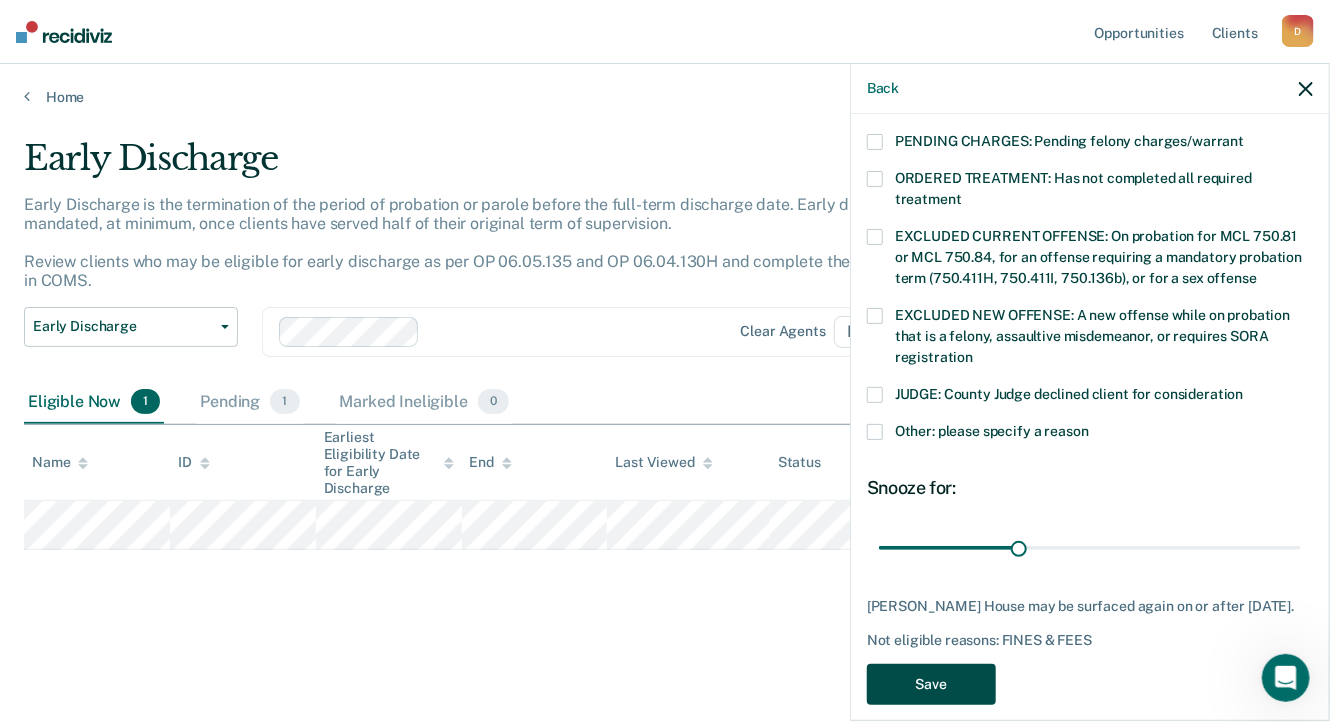 click on "Save" at bounding box center [931, 684] 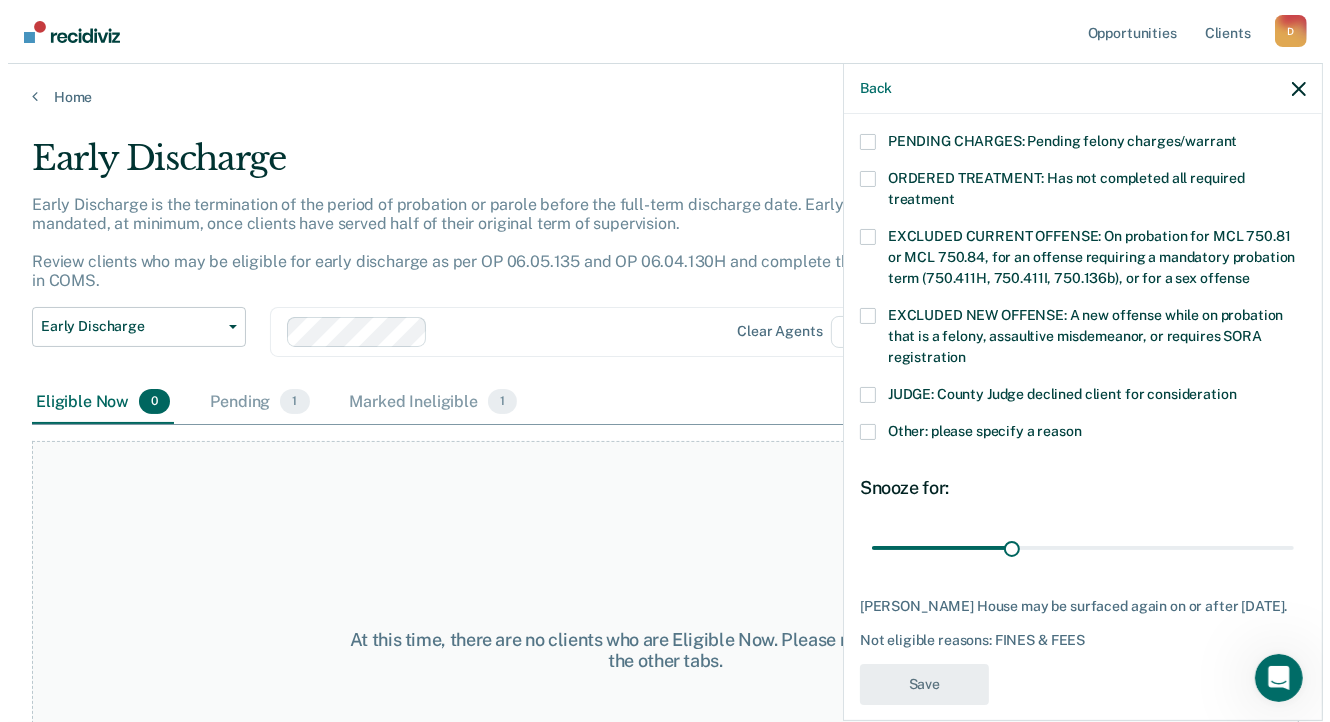 scroll, scrollTop: 480, scrollLeft: 0, axis: vertical 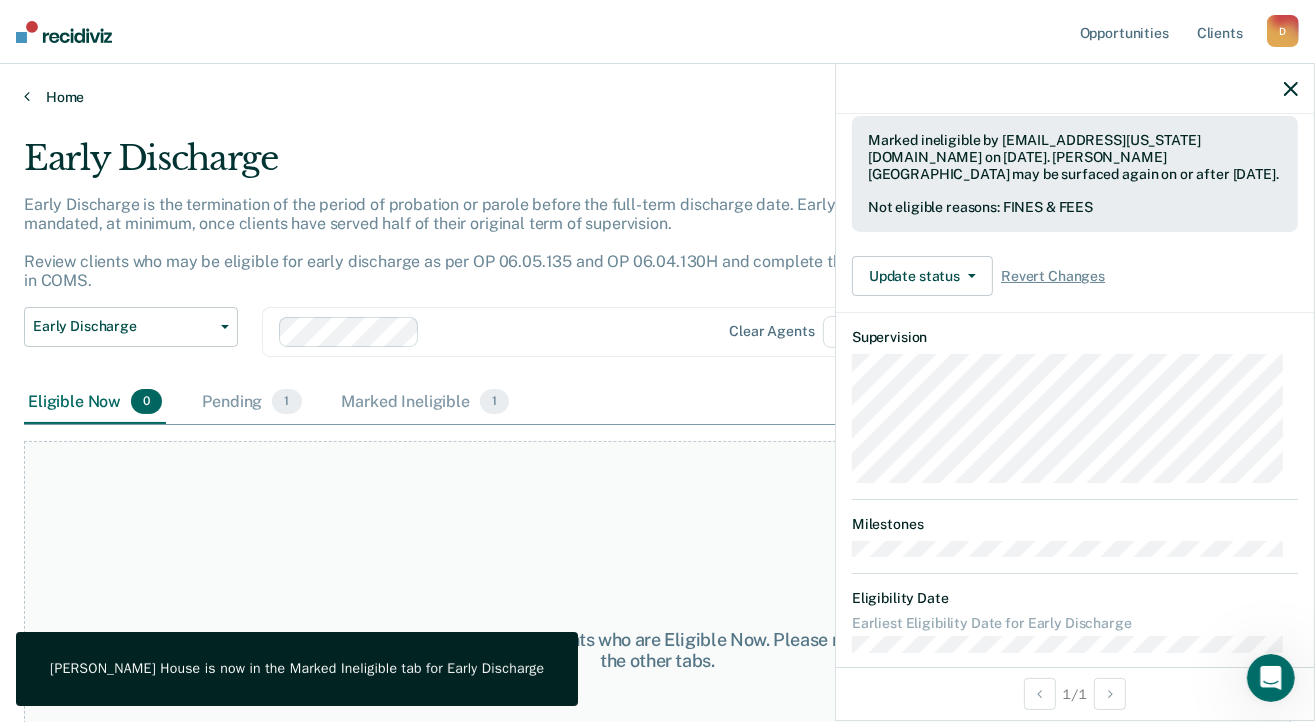 click on "Home" at bounding box center (657, 97) 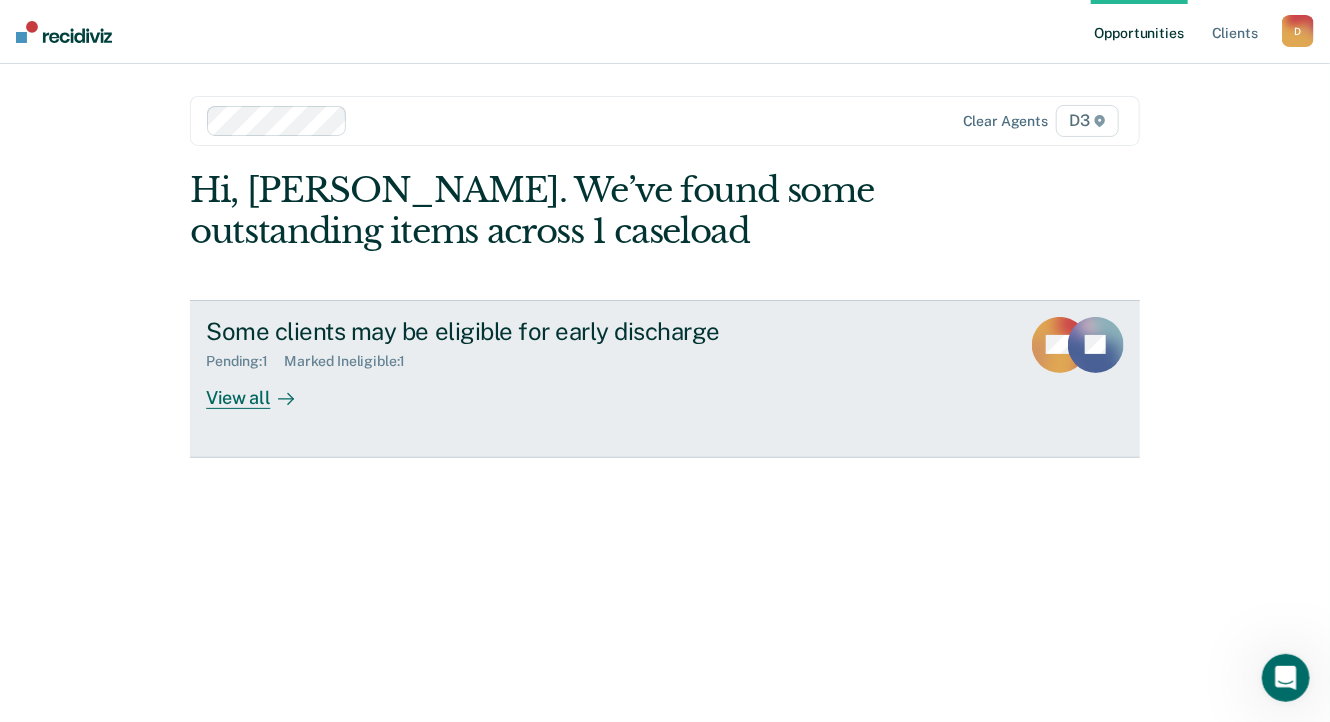 click on "View all" at bounding box center [262, 389] 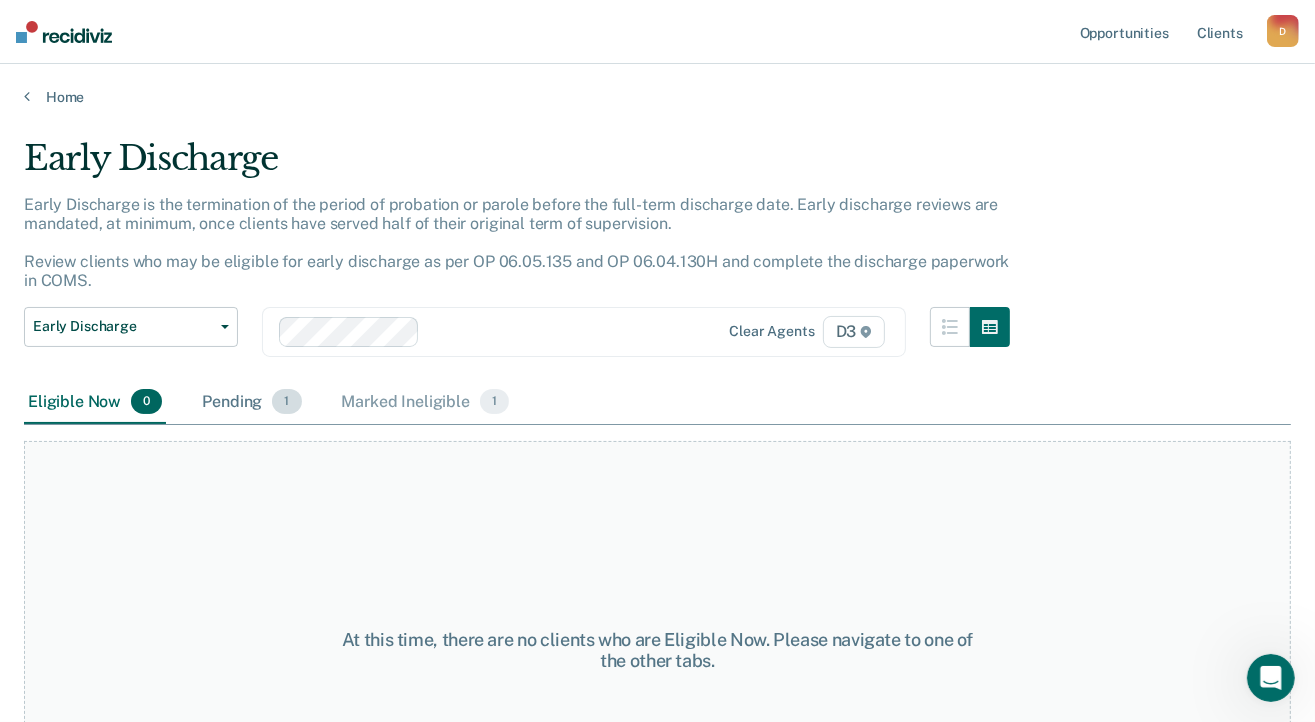 click on "Pending 1" at bounding box center (251, 403) 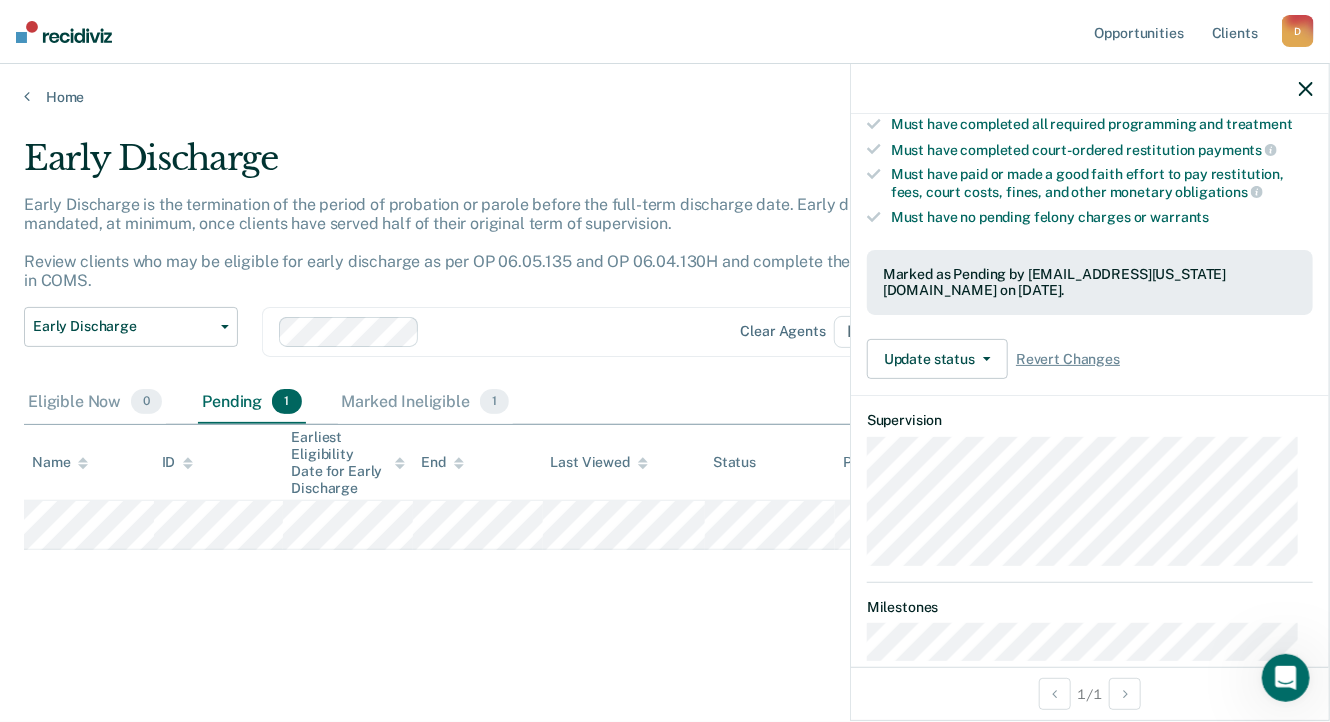 scroll, scrollTop: 500, scrollLeft: 0, axis: vertical 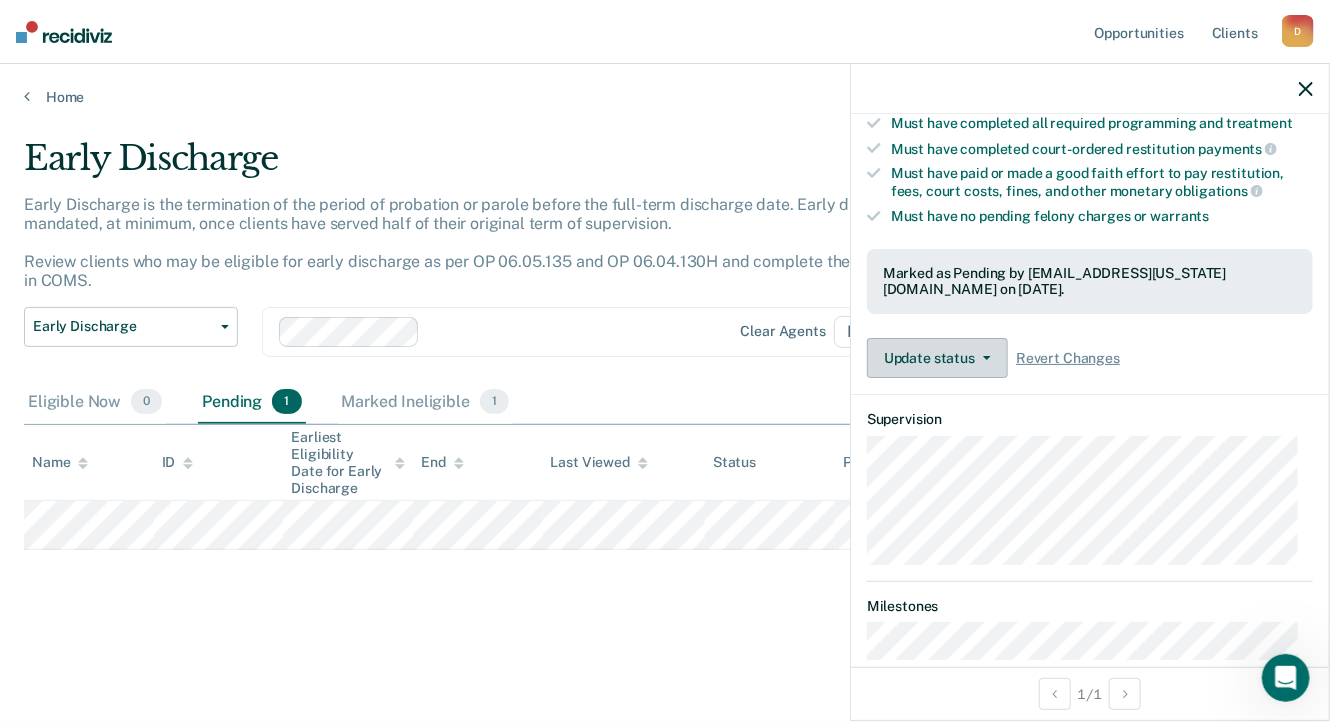 click on "Update status" at bounding box center (937, 358) 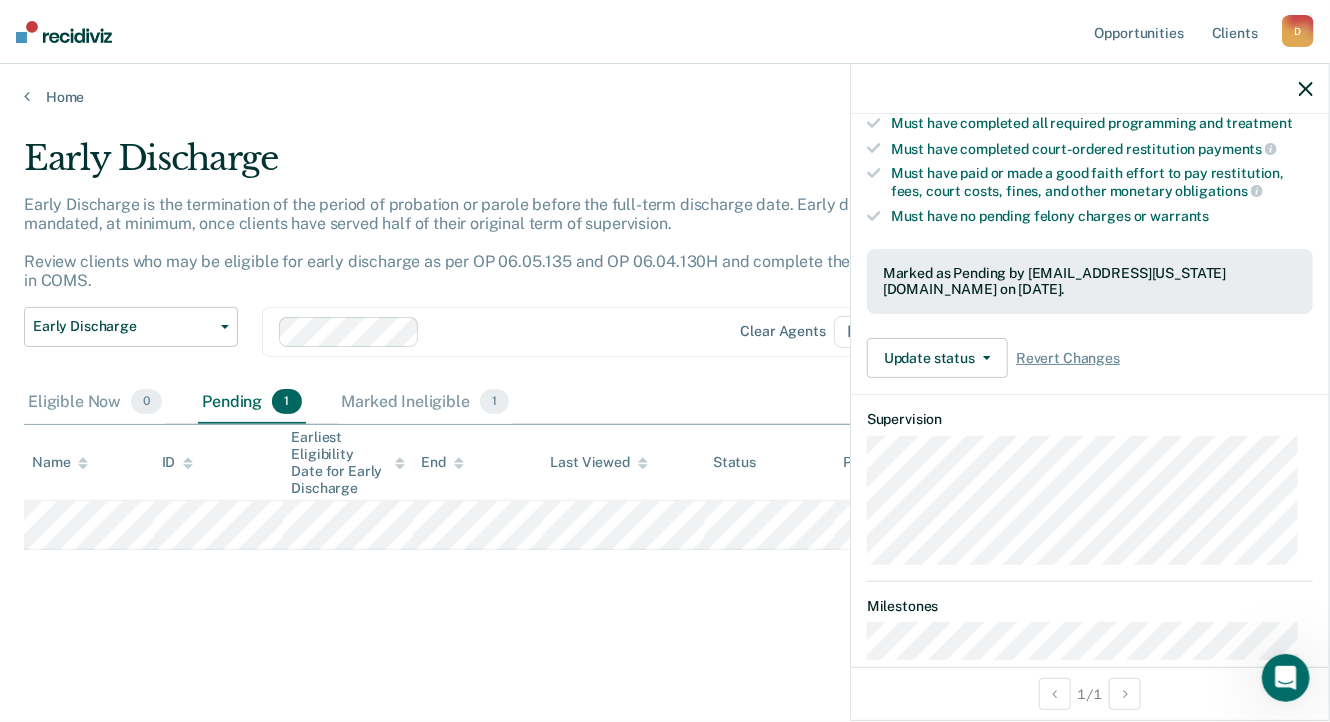 click 